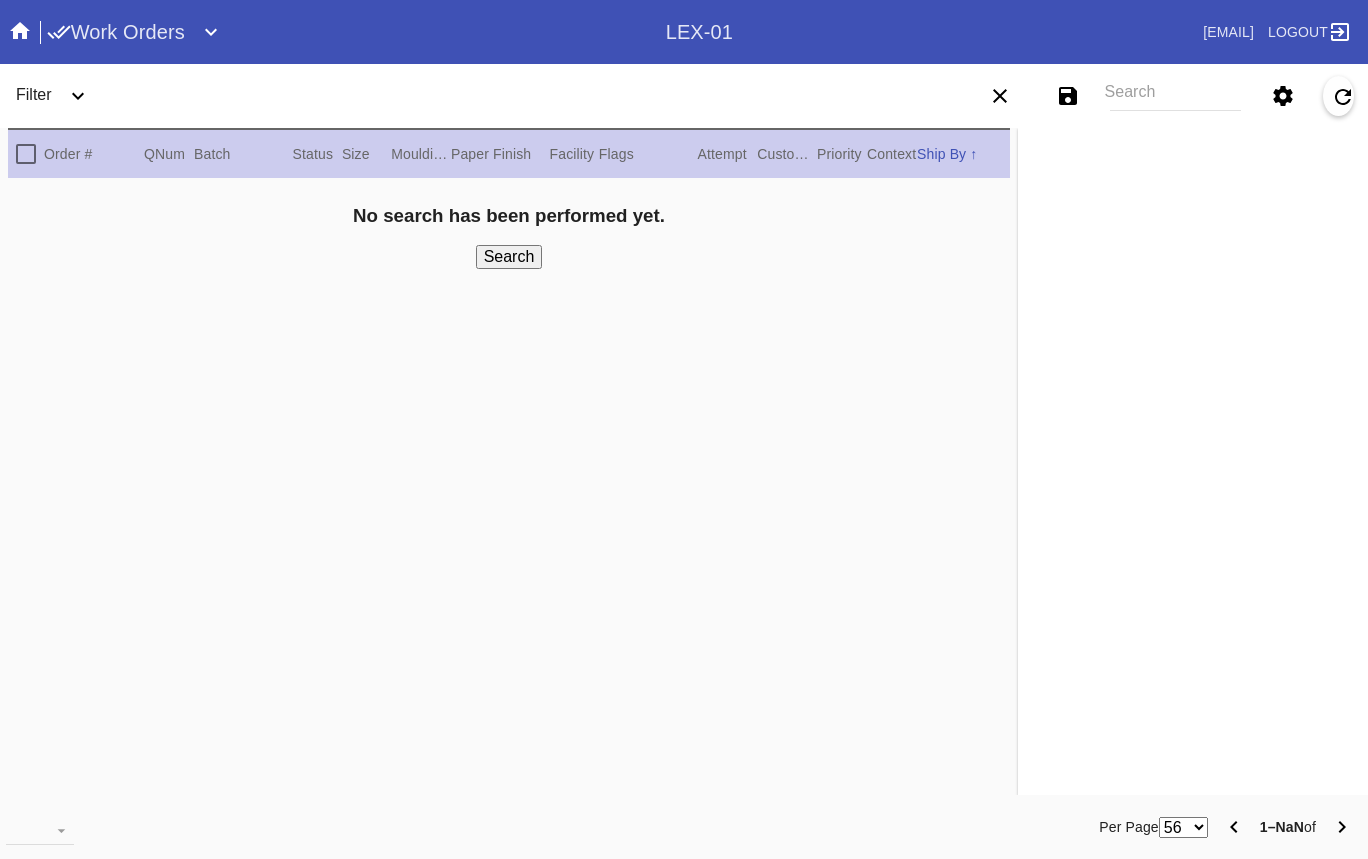 scroll, scrollTop: 0, scrollLeft: 0, axis: both 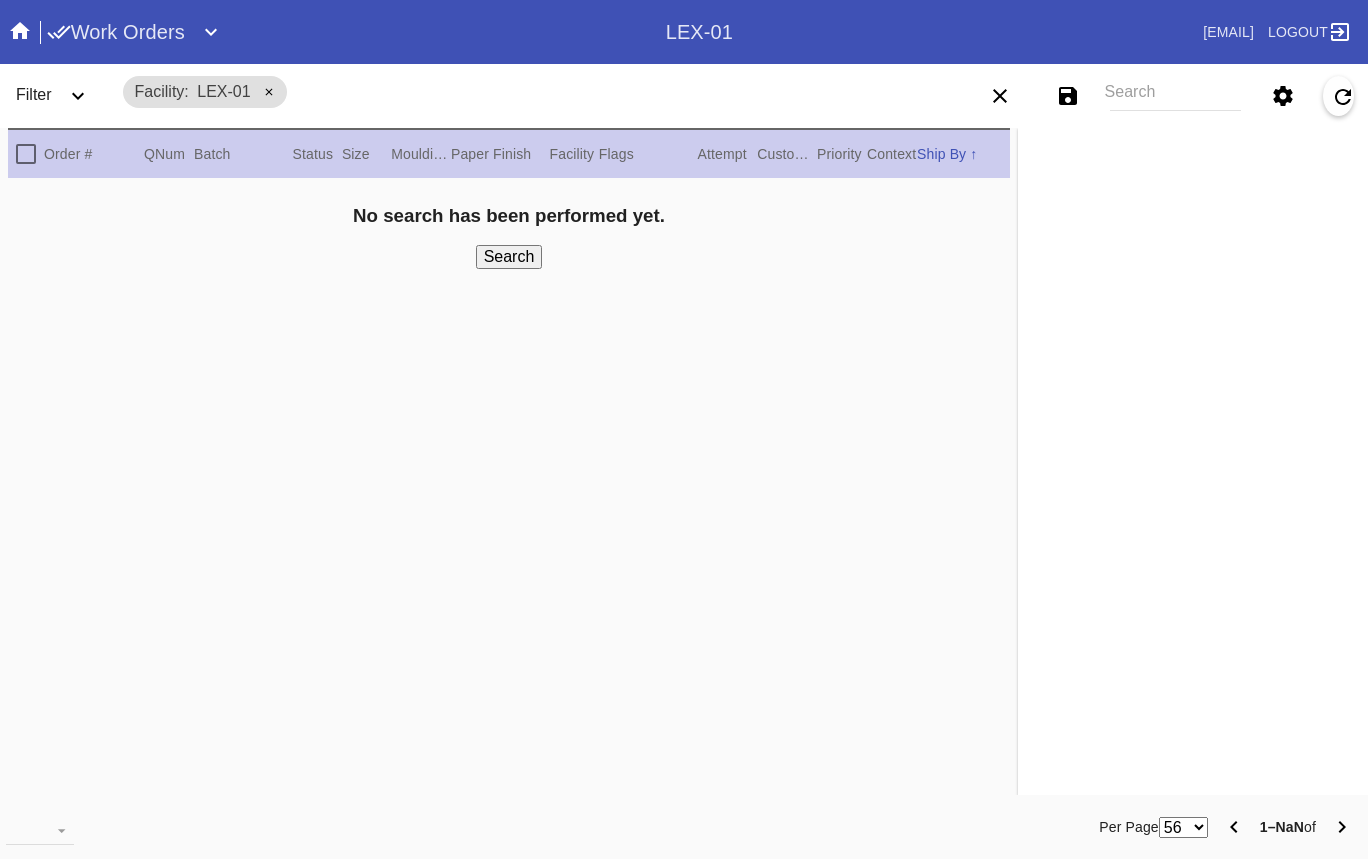 click on "Search" at bounding box center [1175, 96] 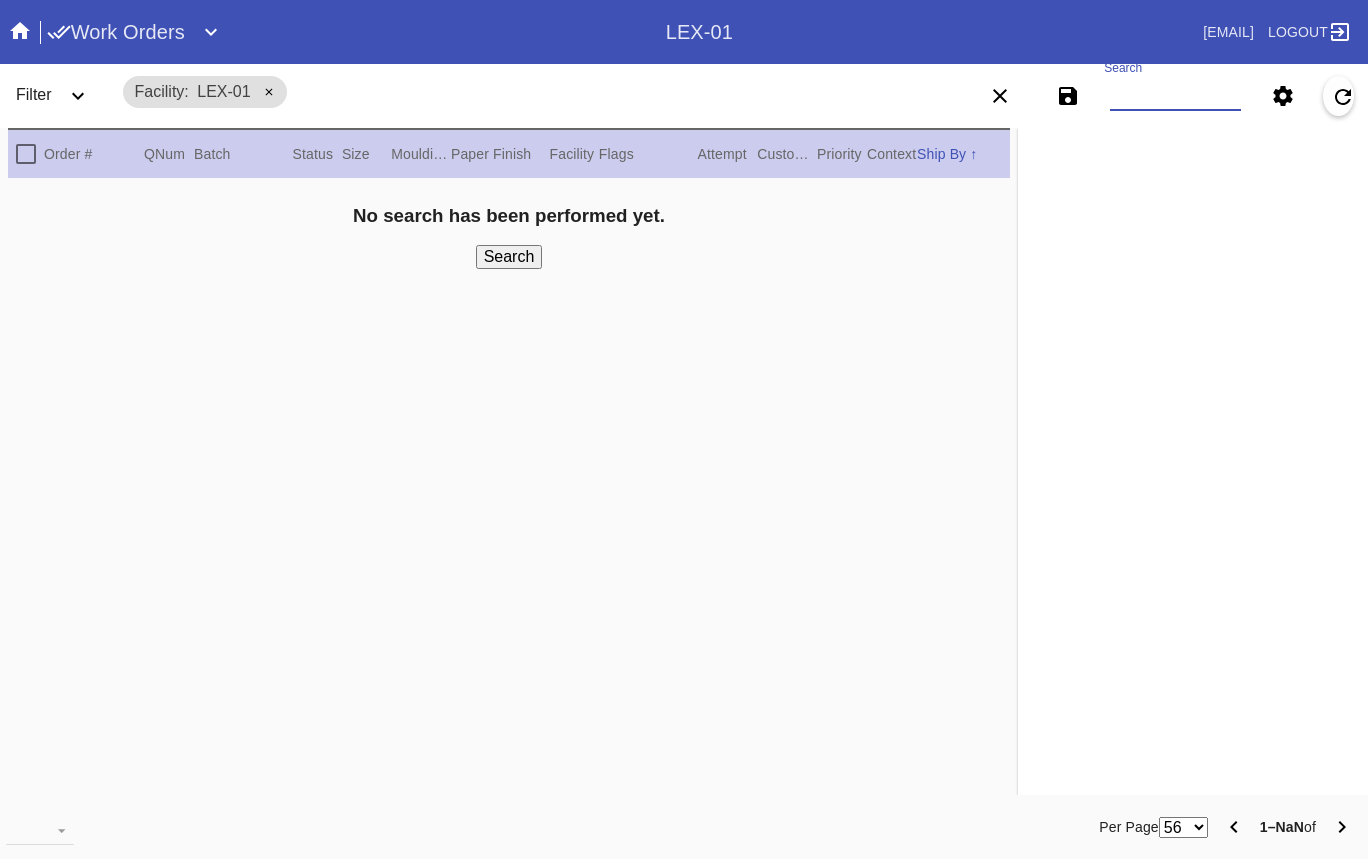 paste on "[PRODUCT_CODE] [PRODUCT_CODE] [PRODUCT_CODE] [PRODUCT_CODE] [PRODUCT_CODE] [PRODUCT_CODE] [PRODUCT_CODE] [PRODUCT_CODE] [PRODUCT_CODE] [PRODUCT_CODE] [PRODUCT_CODE] [PRODUCT_CODE] [PRODUCT_CODE] [PRODUCT_CODE] [PRODUCT_CODE] [PRODUCT_CODE] [PRODUCT_CODE] [PRODUCT_CODE] [PRODUCT_CODE] [PRODUCT_CODE] [PRODUCT_CODE]" 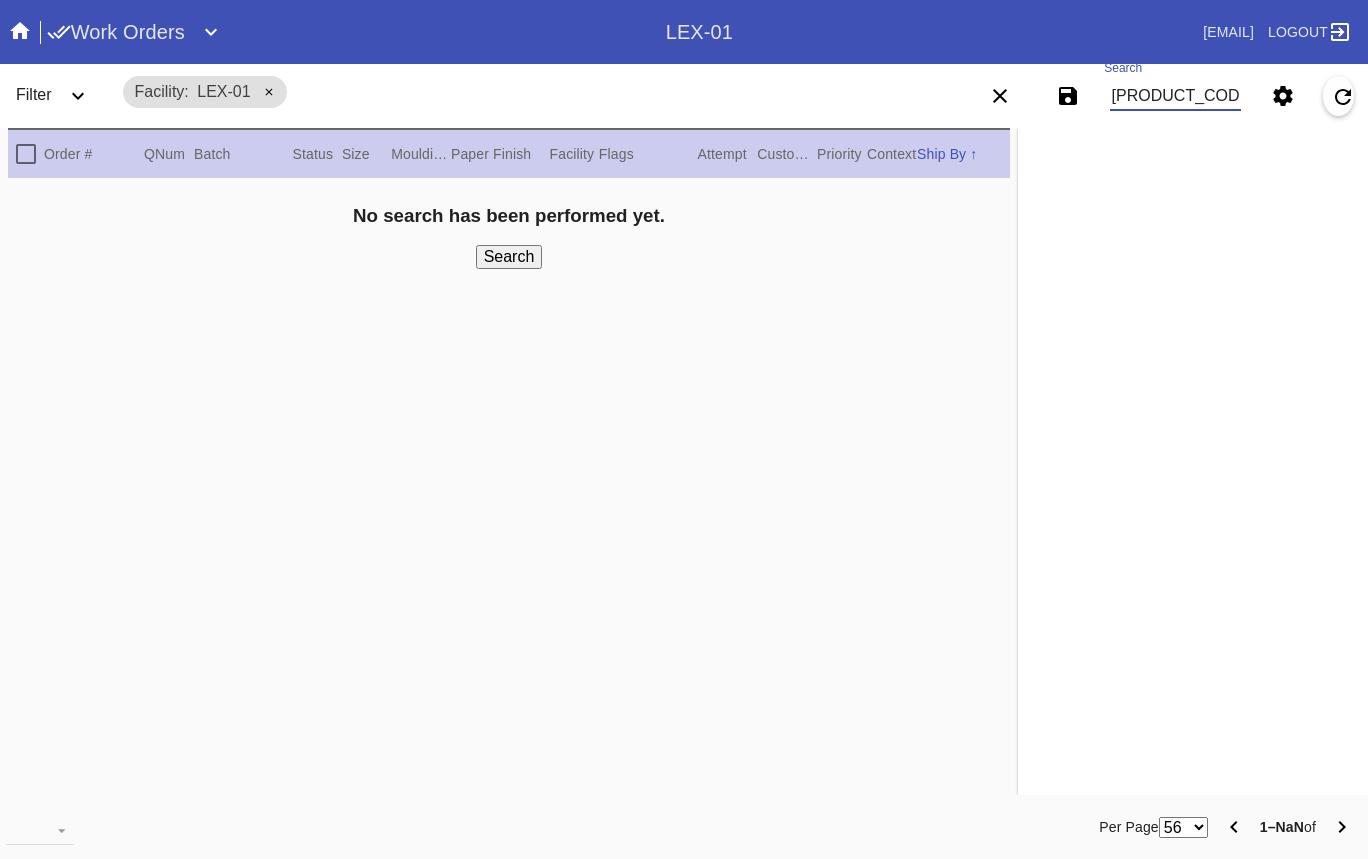 scroll, scrollTop: 0, scrollLeft: 2924, axis: horizontal 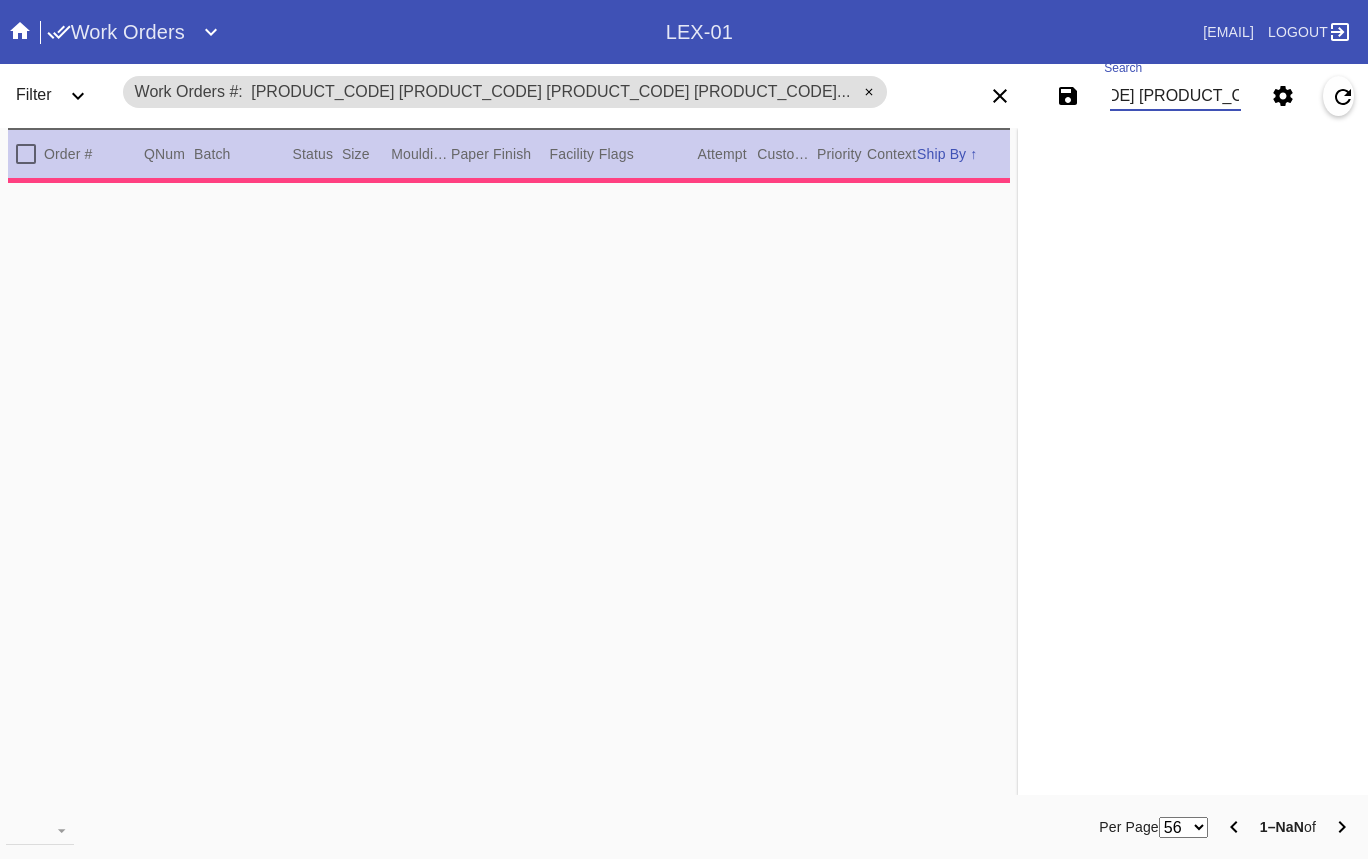 type on "[PRODUCT_CODE] [PRODUCT_CODE] [PRODUCT_CODE] [PRODUCT_CODE] [PRODUCT_CODE] [PRODUCT_CODE] [PRODUCT_CODE] [PRODUCT_CODE] [PRODUCT_CODE] [PRODUCT_CODE] [PRODUCT_CODE] [PRODUCT_CODE] [PRODUCT_CODE] [PRODUCT_CODE] [PRODUCT_CODE] [PRODUCT_CODE] [PRODUCT_CODE] [PRODUCT_CODE] [PRODUCT_CODE] [PRODUCT_CODE] [PRODUCT_CODE]" 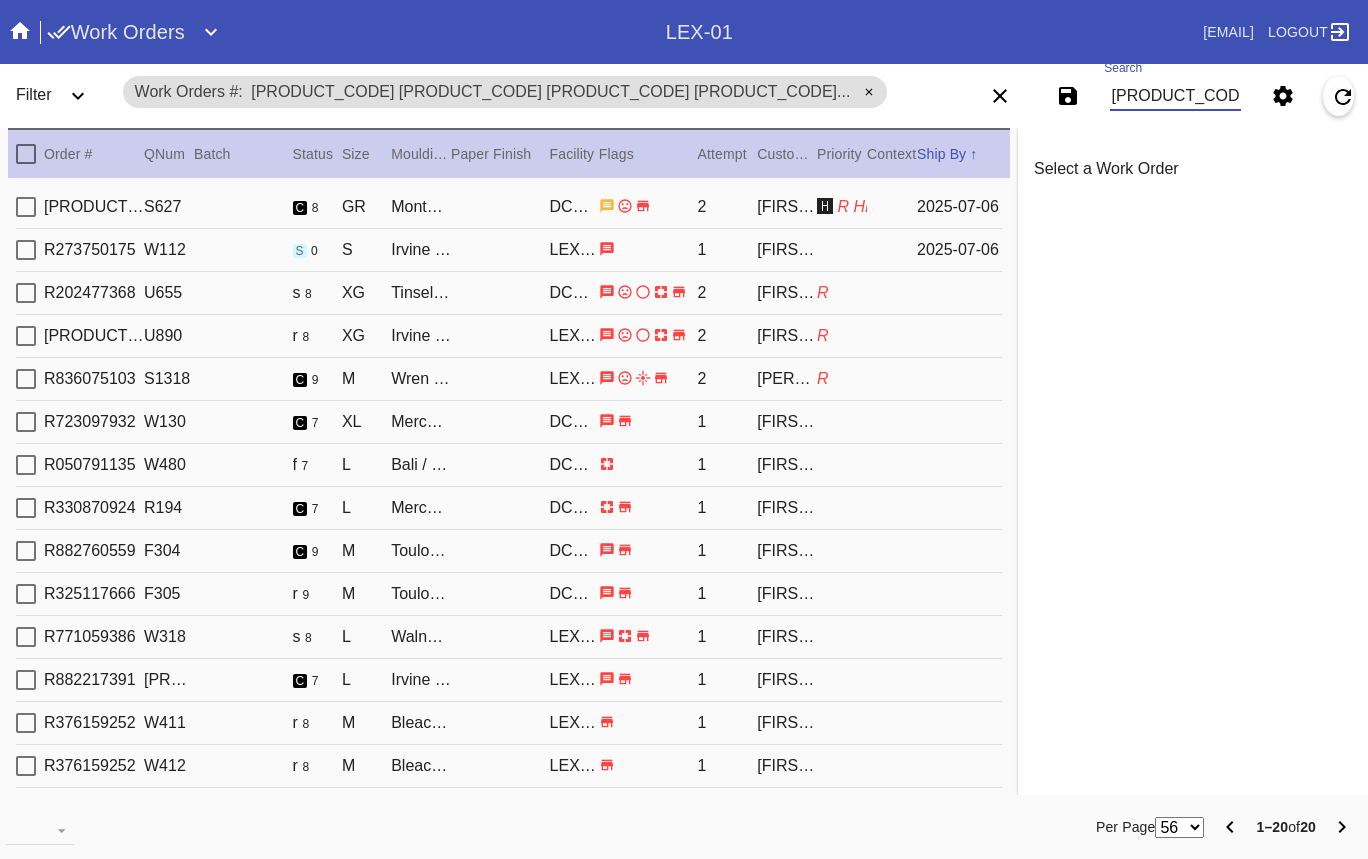 click on "S627" at bounding box center (169, 207) 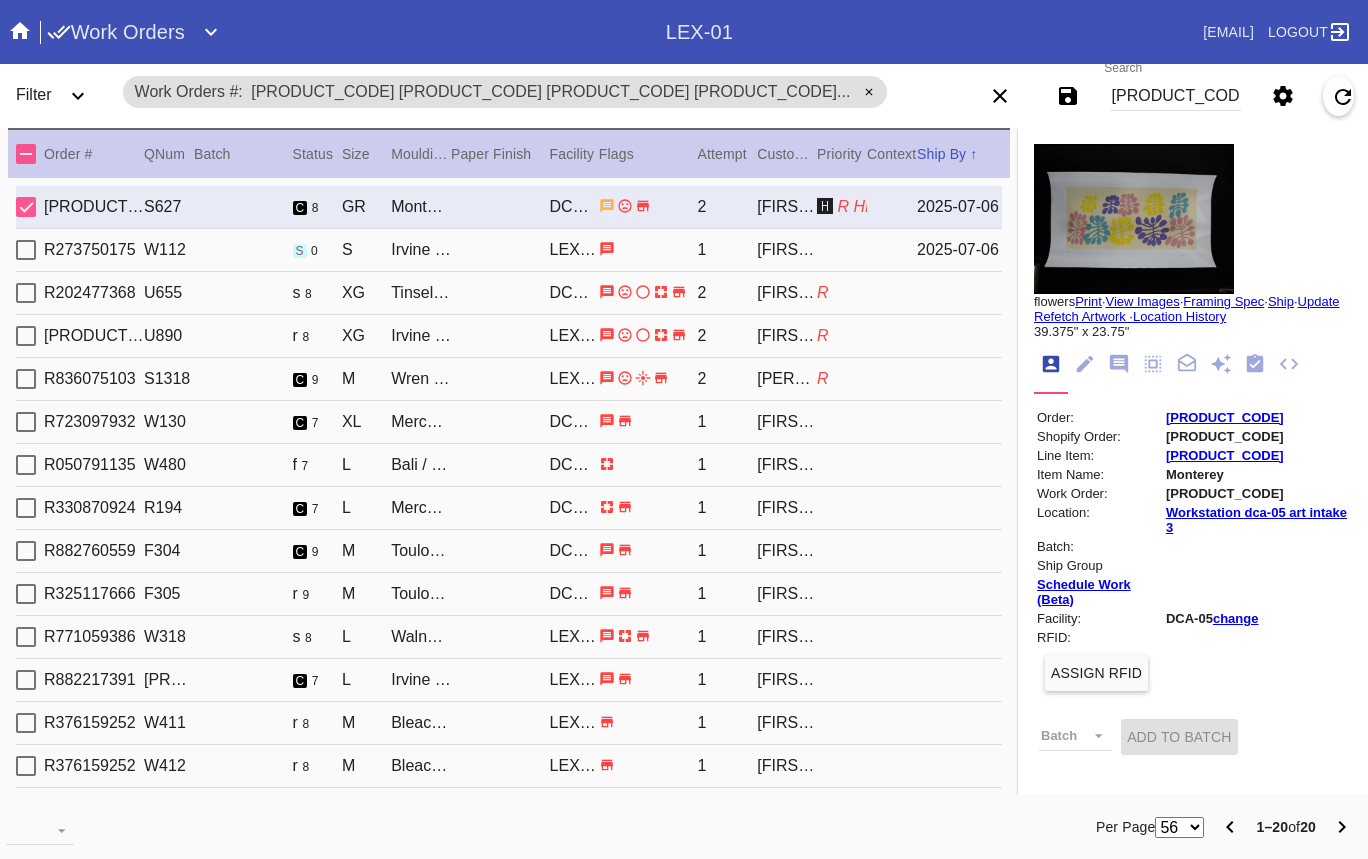 click on "S" at bounding box center (366, 207) 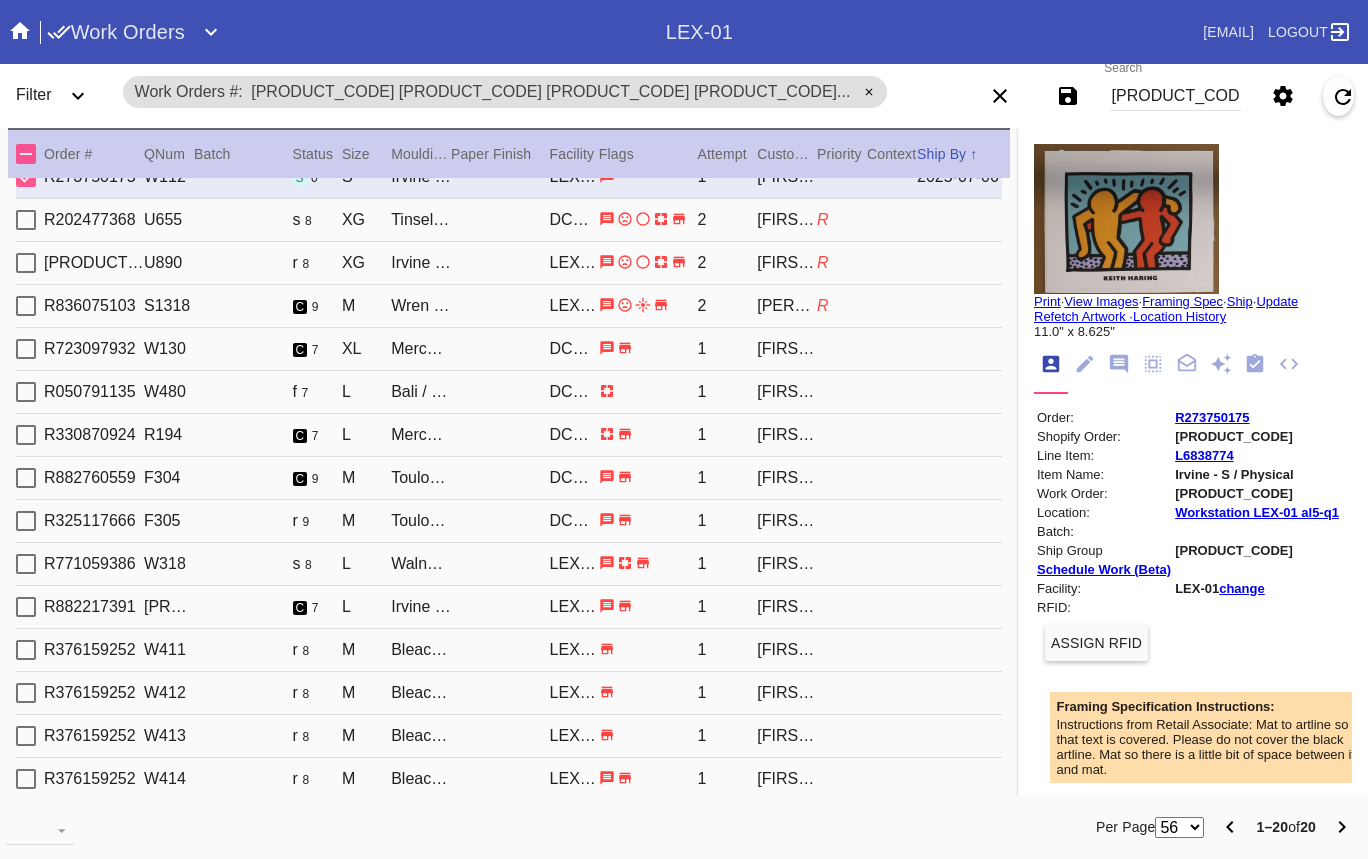 scroll, scrollTop: 0, scrollLeft: 0, axis: both 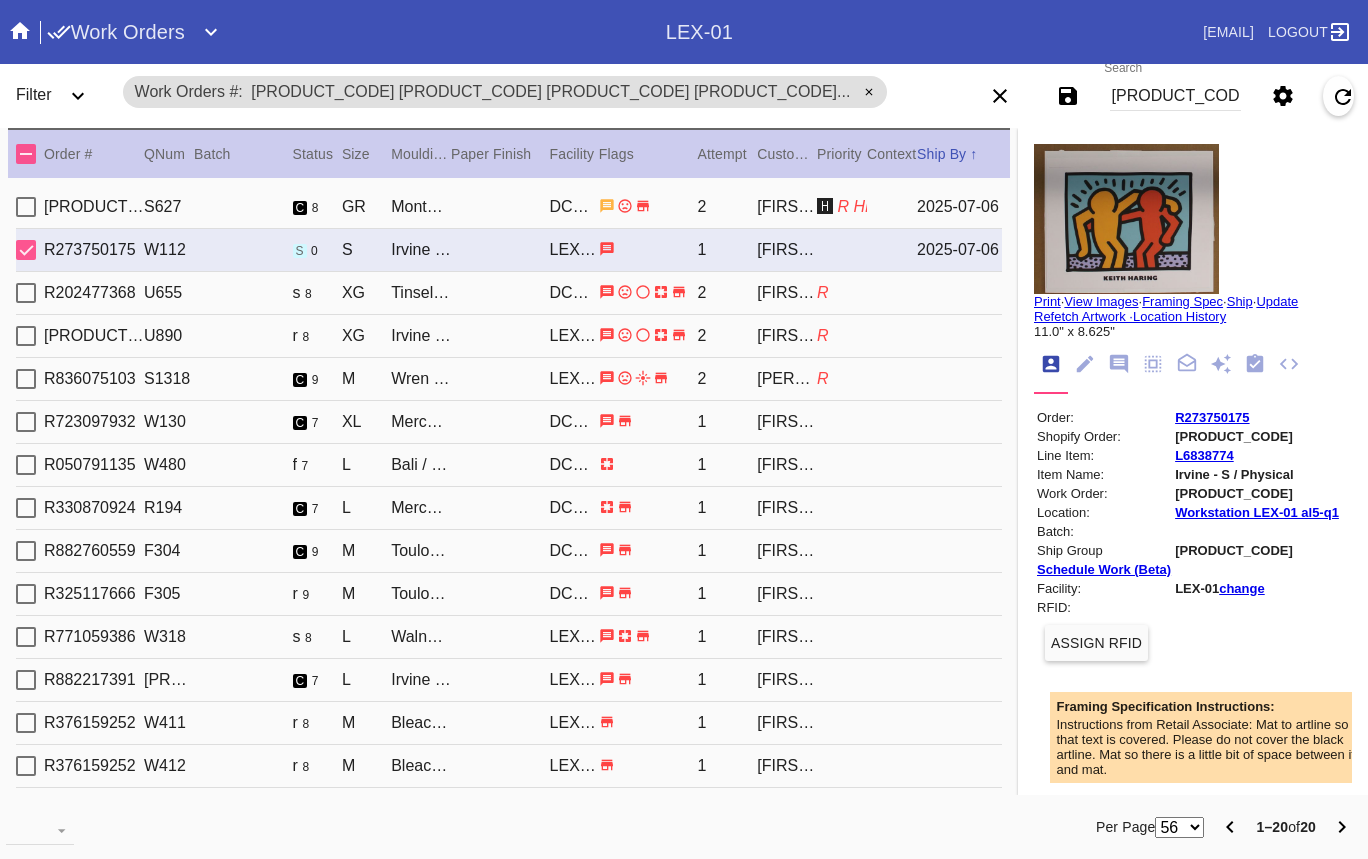 click on "[PRODUCT_CODE] [PRODUCT_CODE] [PRODUCT_CODE] [PRODUCT_CODE] [PRODUCT_CODE] [FIRST] [LAST]" at bounding box center (509, 293) 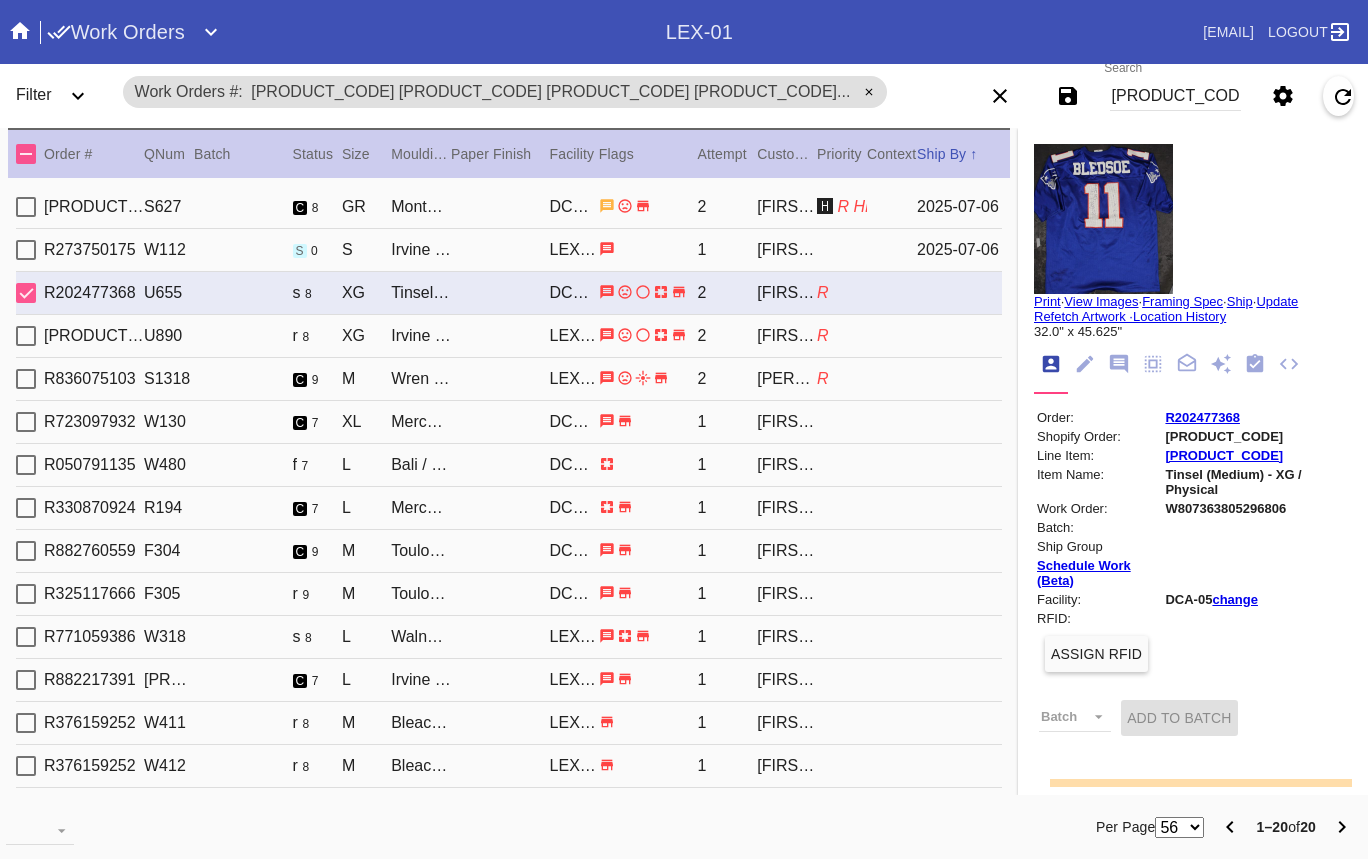 click on "[PRODUCT_CODE] [PRODUCT_CODE] [PRODUCT_CODE] [PRODUCT_CODE] [PRODUCT_CODE] [FIRST] [LAST]" at bounding box center [509, 379] 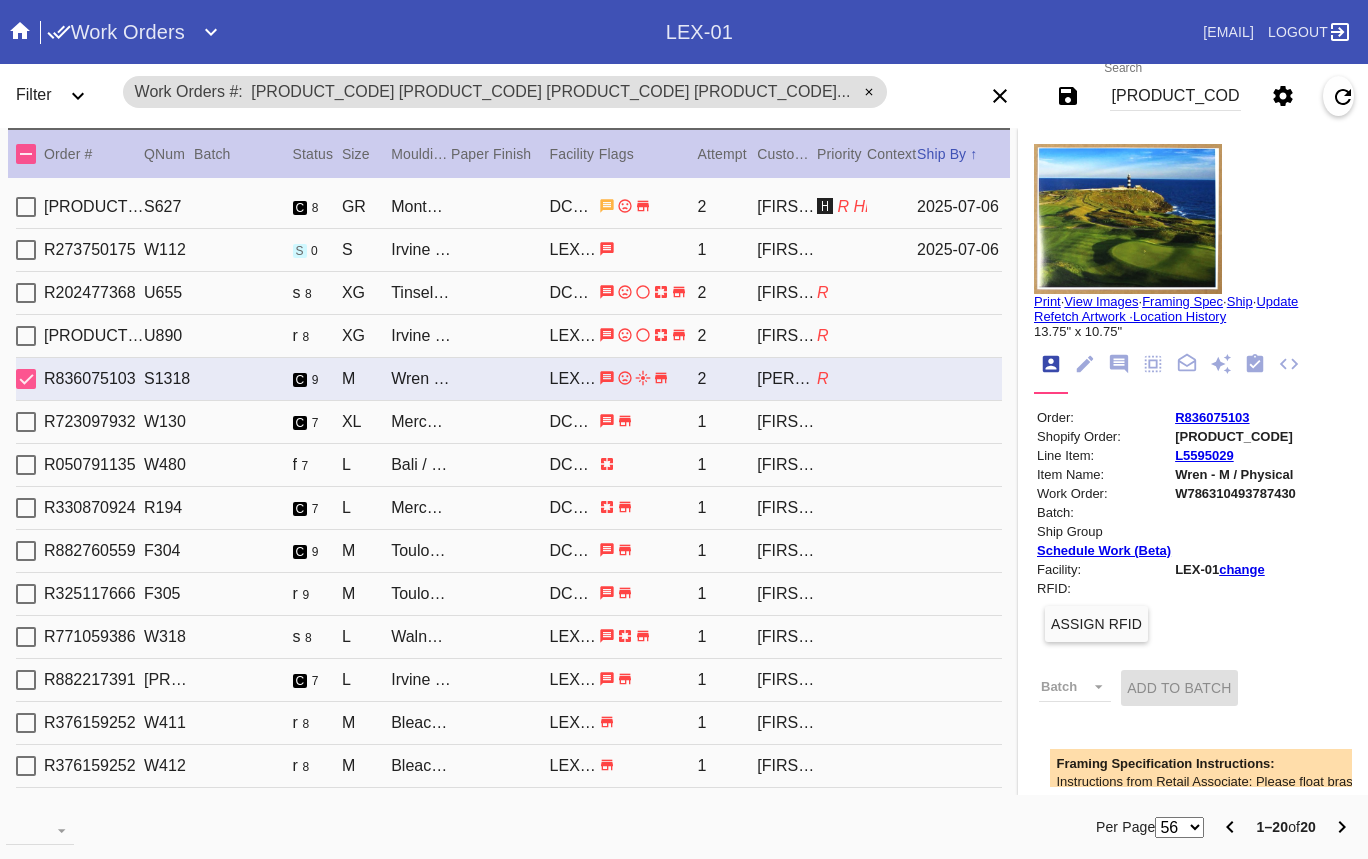 click on "[PRODUCT_CODE] [PRODUCT_CODE] [PRODUCT_CODE] [PRODUCT_CODE] [PRODUCT_CODE] [FIRST] [LAST]" at bounding box center (509, 422) 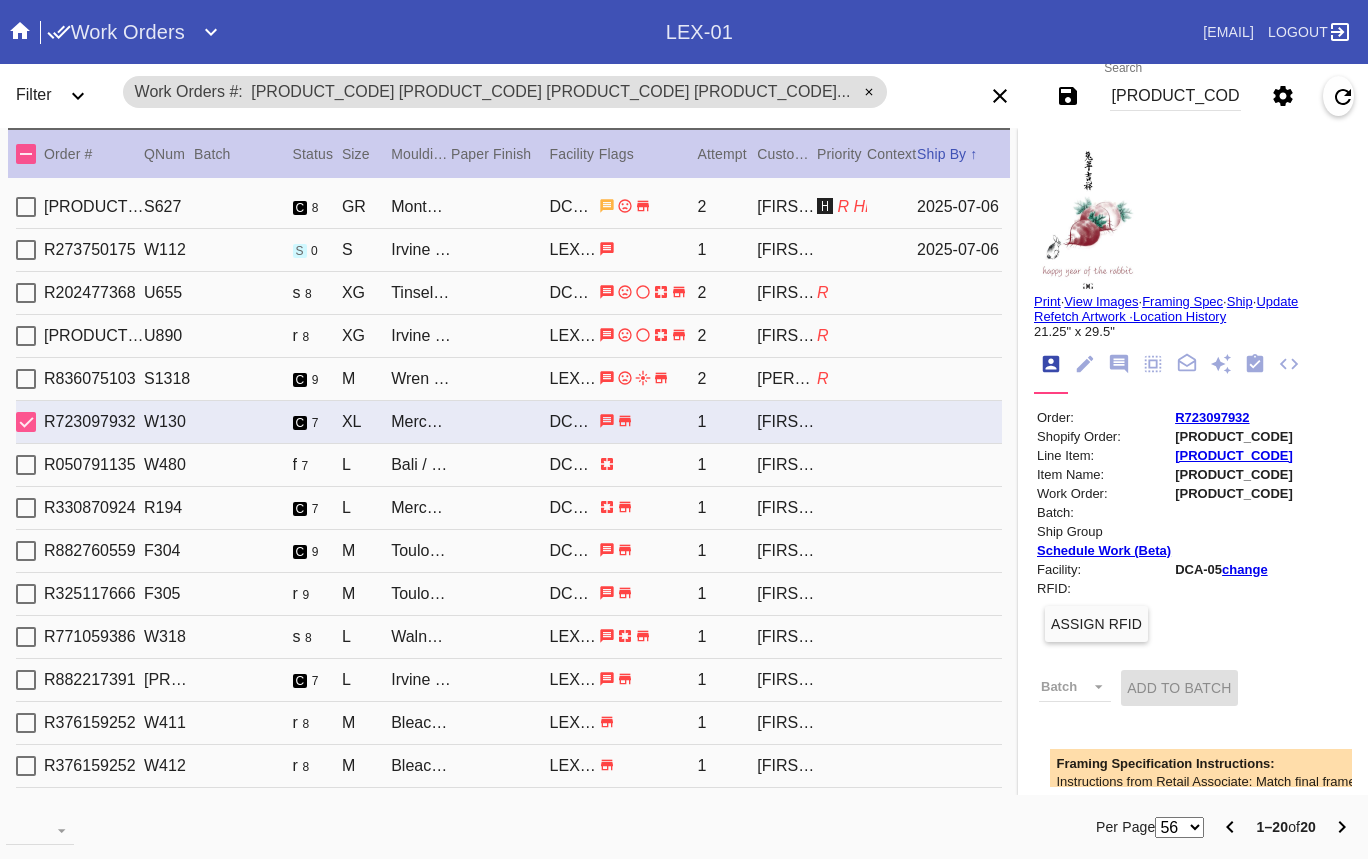 click on "[PRODUCT_CODE] [PRODUCT_CODE] [PRODUCT_CODE] [PRODUCT_CODE] [PRODUCT_CODE] [FIRST] [LAST]" at bounding box center [509, 465] 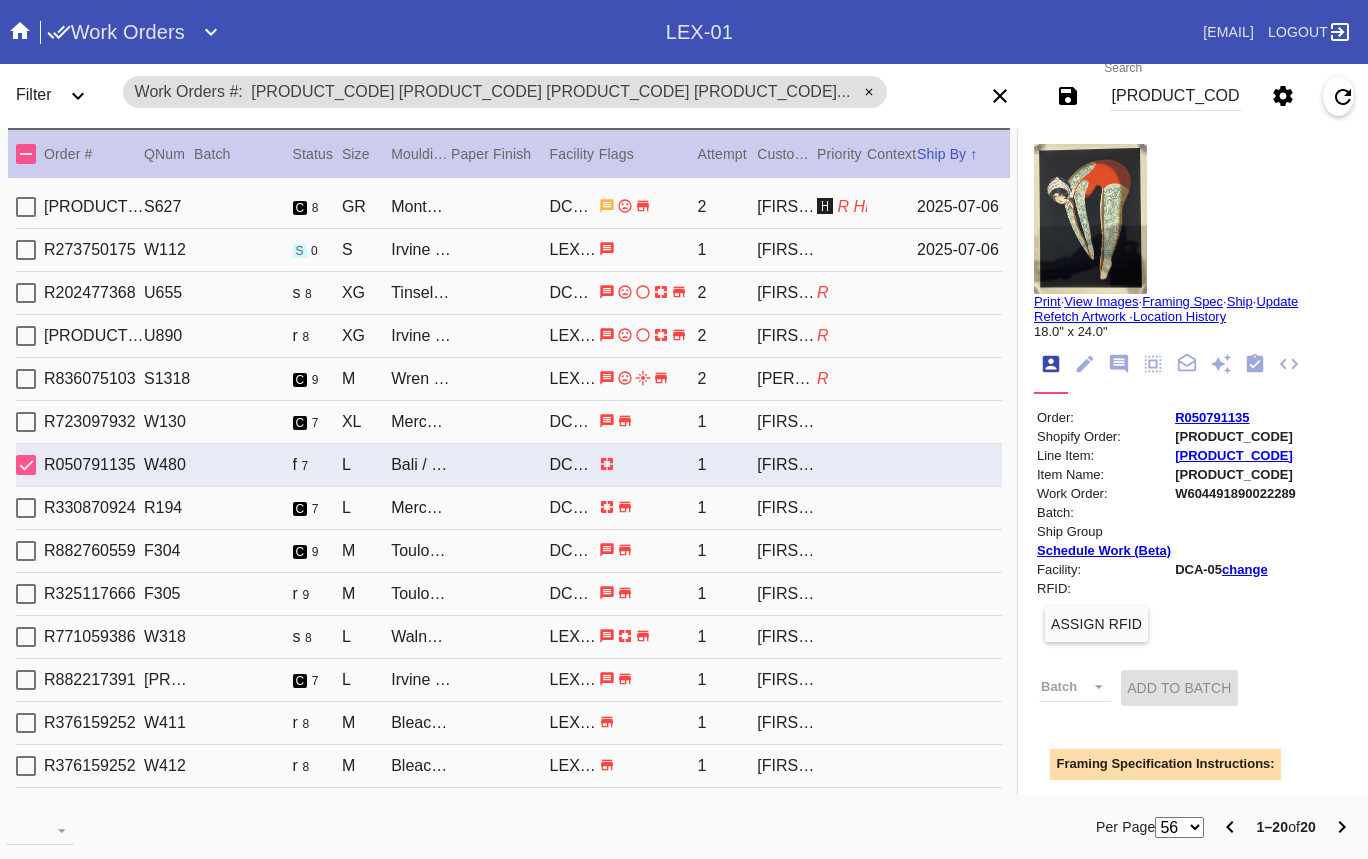 click on "R194" at bounding box center [169, 207] 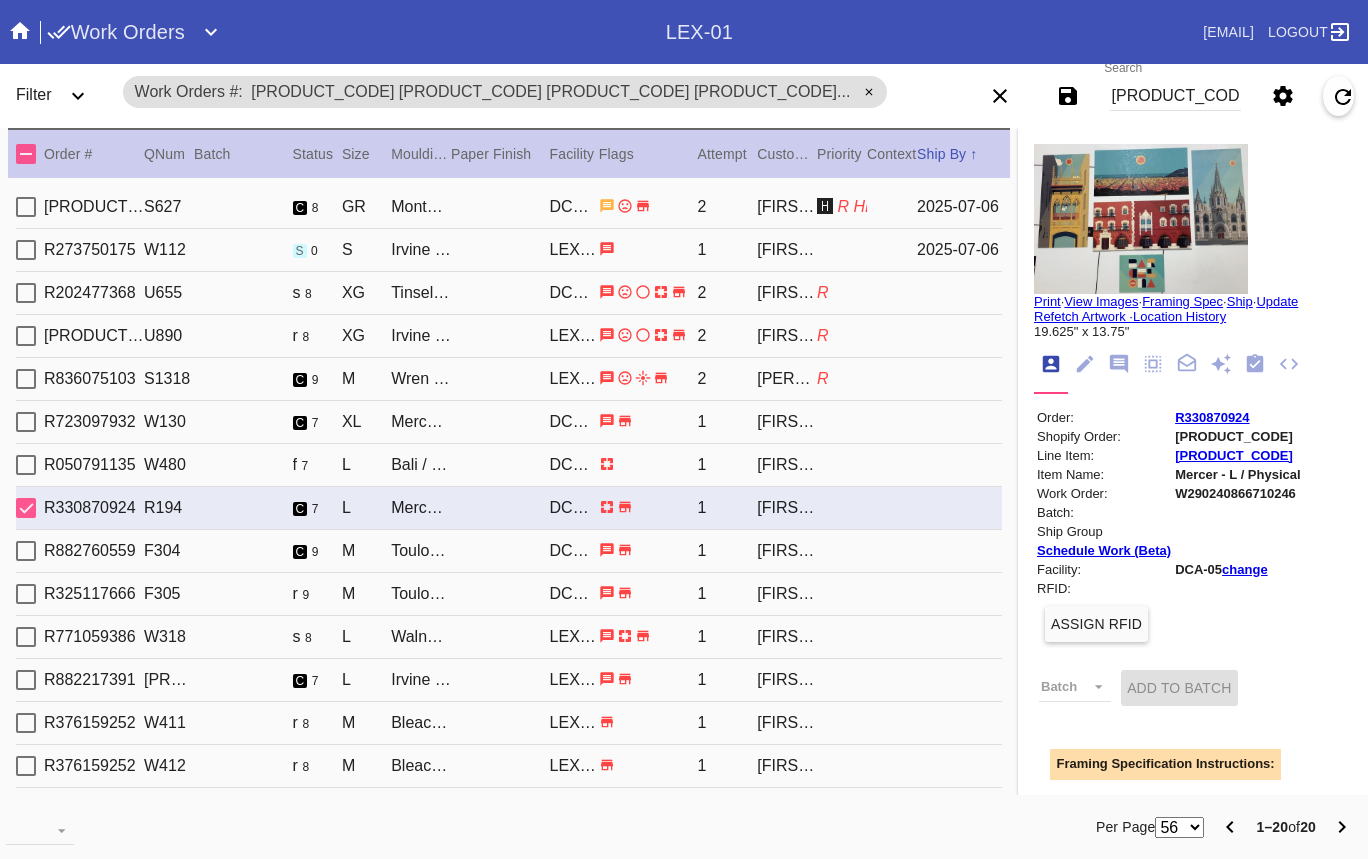 click on "[PRODUCT_CODE] [PRODUCT_CODE] [PRODUCT_CODE] [PRODUCT_CODE] [PRODUCT_CODE] [FIRST] [LAST]" at bounding box center [509, 551] 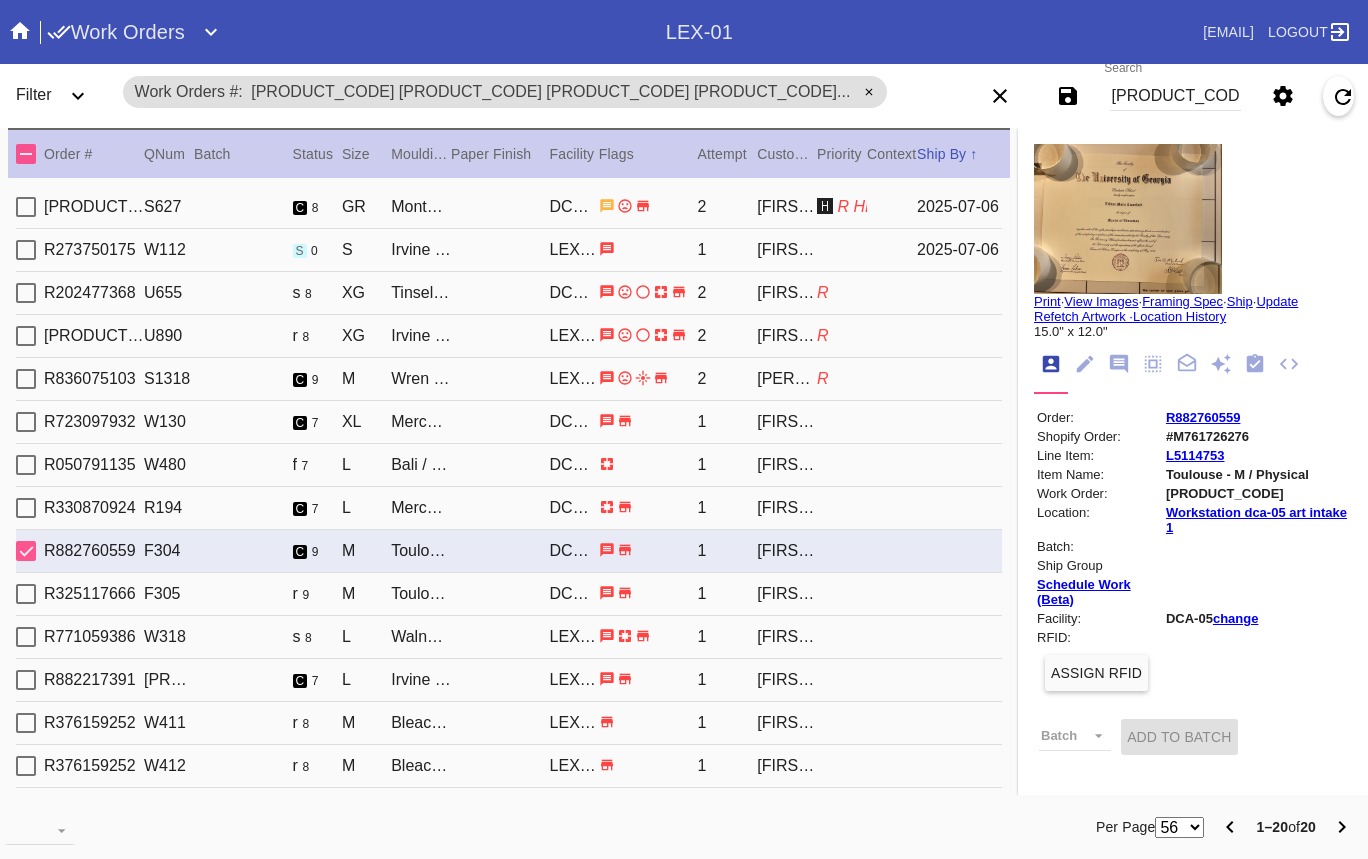 click on "[PRODUCT_CODE] [PRODUCT_CODE] [PRODUCT_CODE] [PRODUCT_CODE] [PRODUCT_CODE] [FIRST] [LAST]" at bounding box center (509, 637) 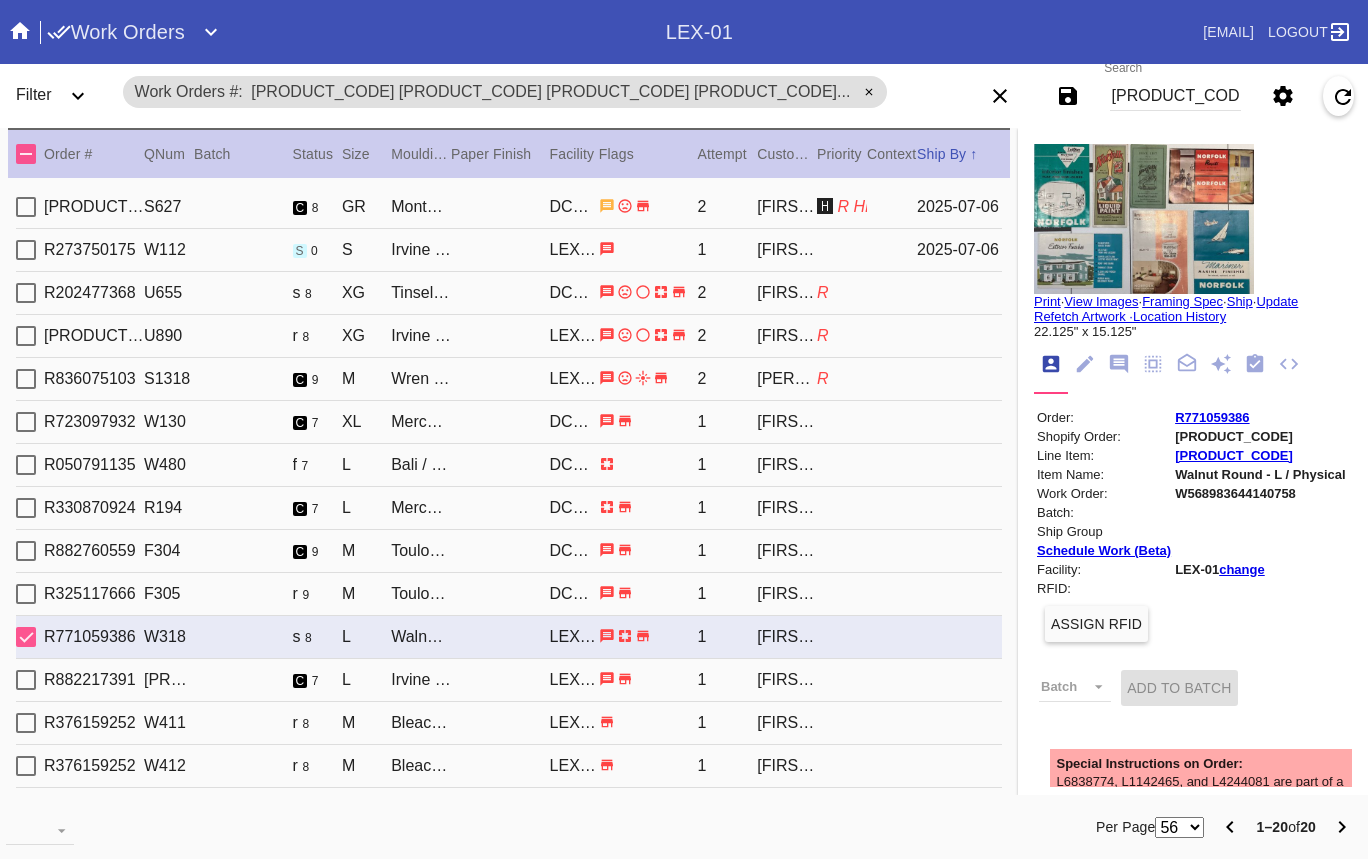 click on "[PRODUCT_CODE] [PRODUCT_CODE] [PRODUCT_CODE] [PRODUCT_CODE] [PRODUCT_CODE] [FIRST] [LAST]" at bounding box center (509, 680) 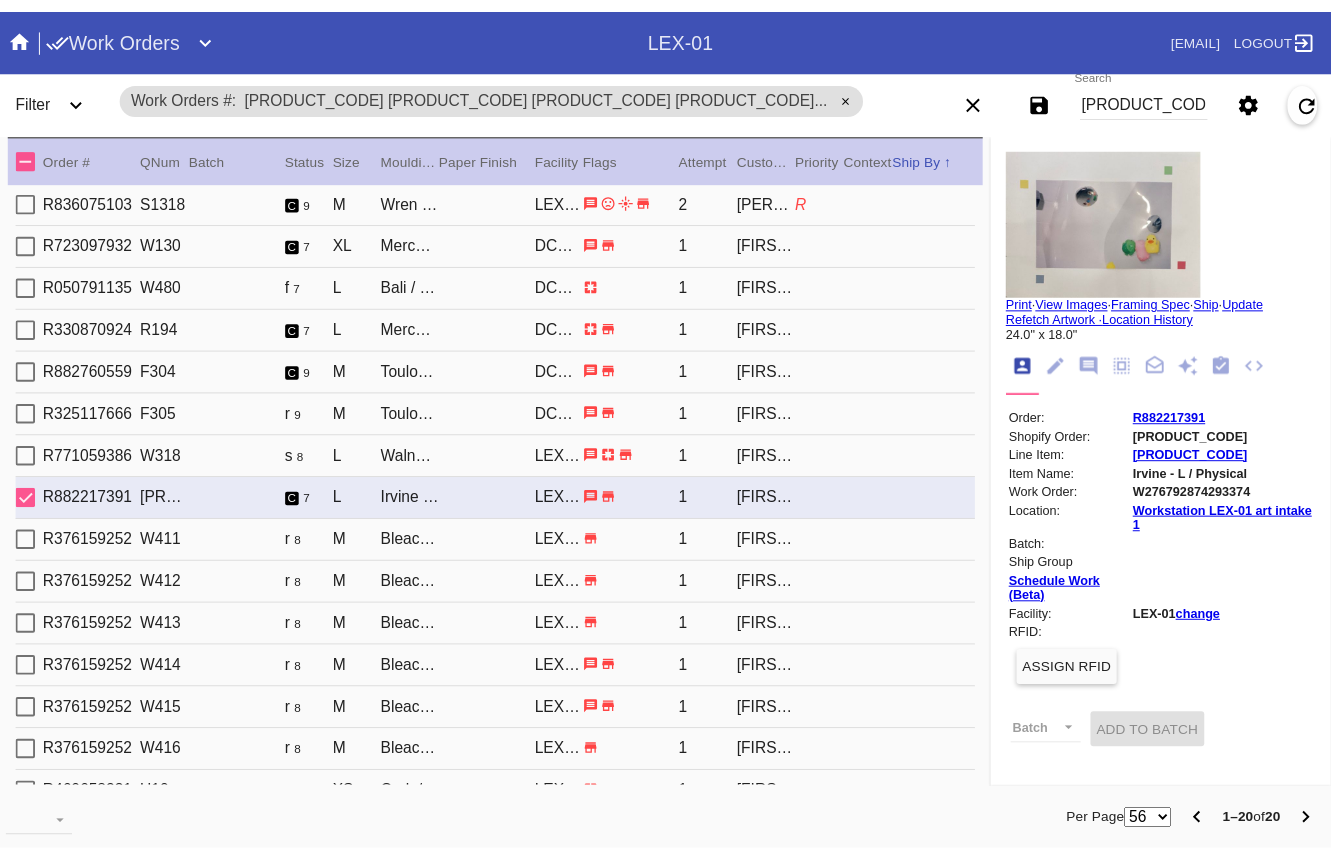 scroll, scrollTop: 279, scrollLeft: 0, axis: vertical 